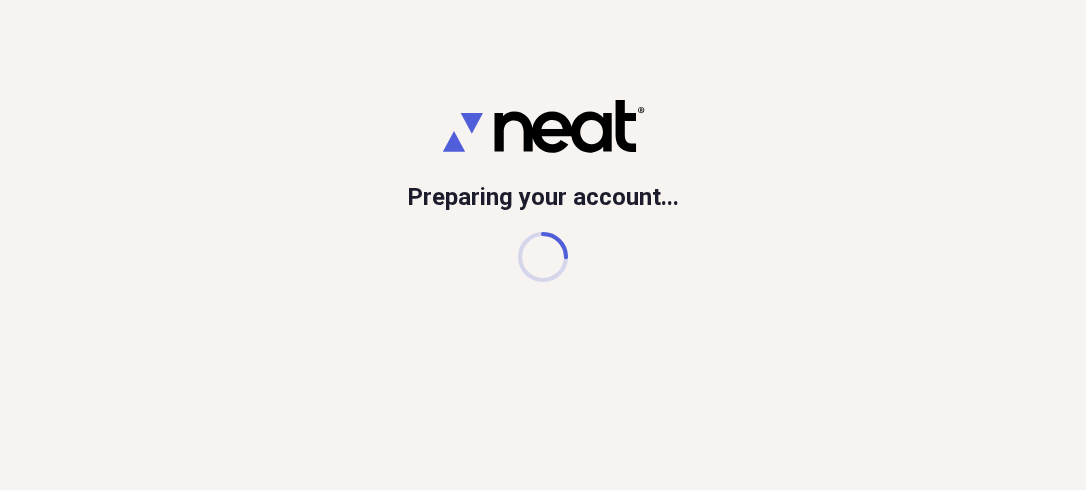 scroll, scrollTop: 0, scrollLeft: 0, axis: both 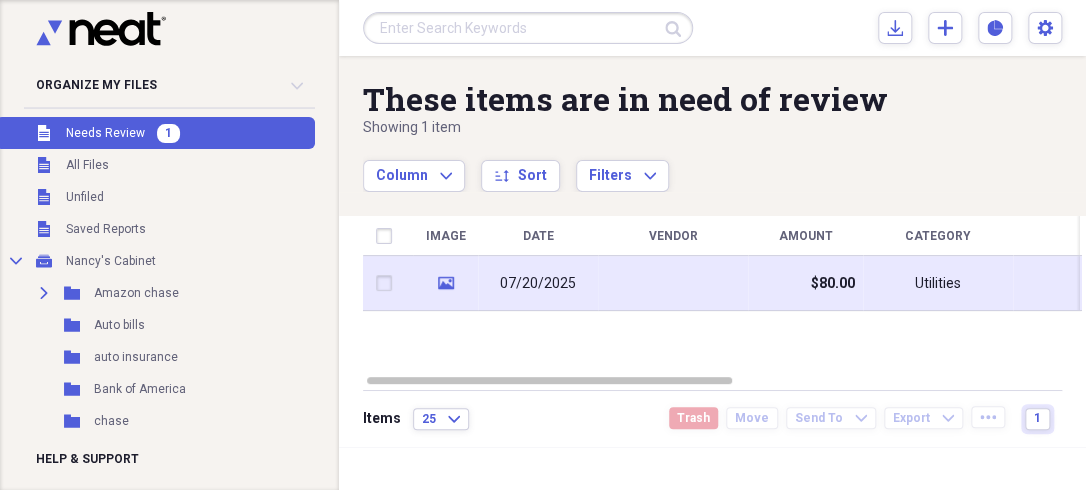 click at bounding box center [673, 283] 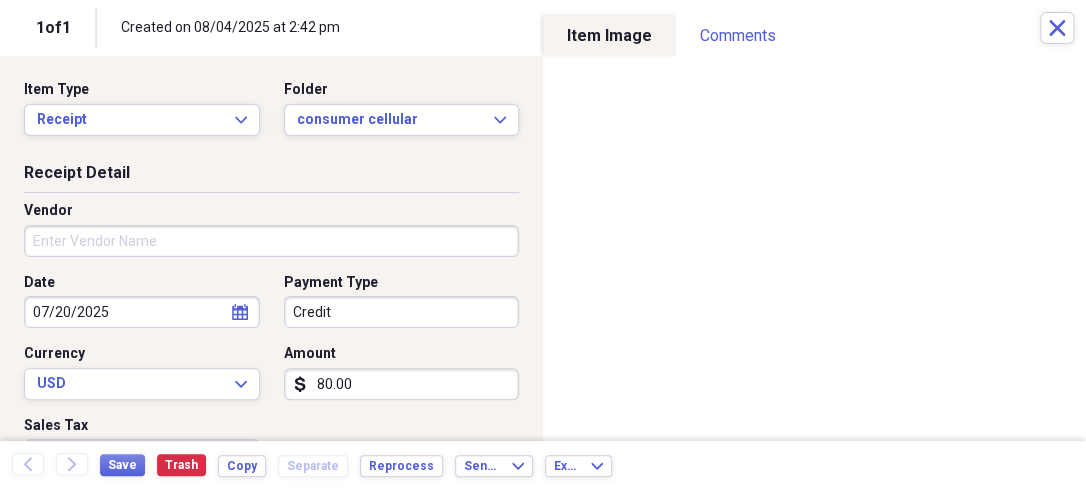 click on "80.00" at bounding box center (402, 384) 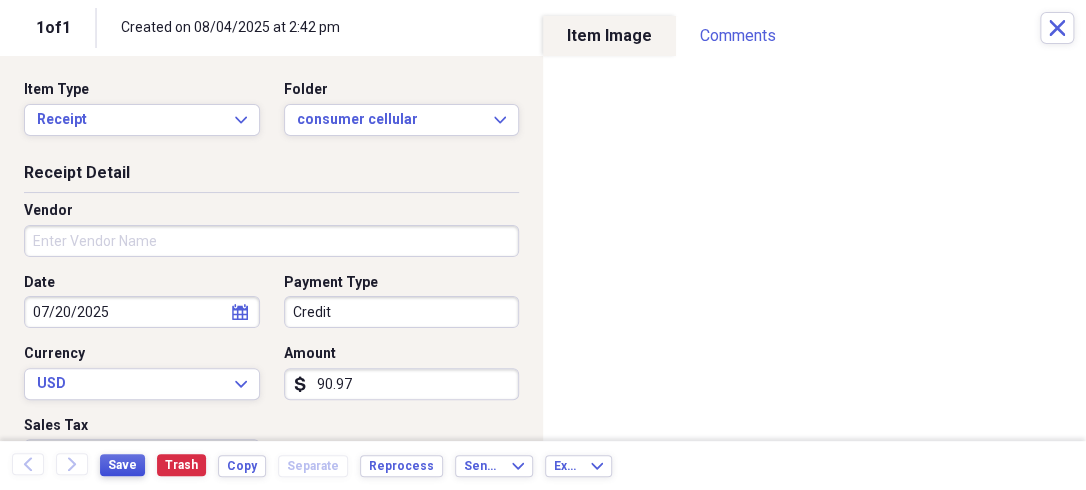 type on "90.97" 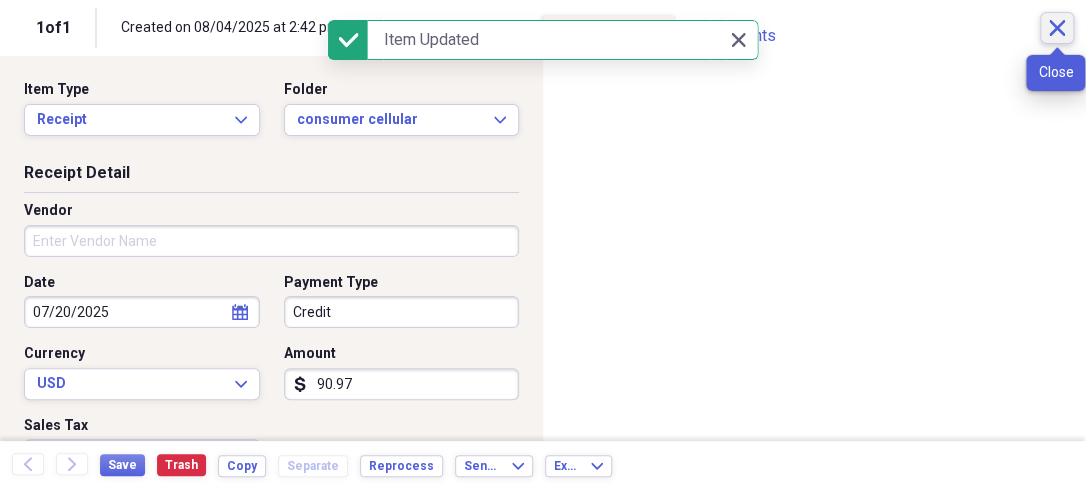 click 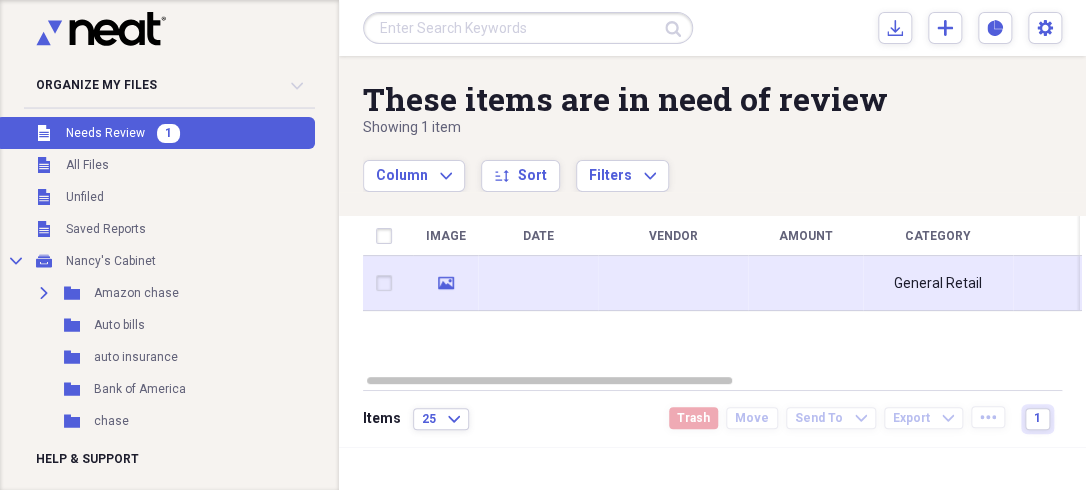 click at bounding box center [673, 283] 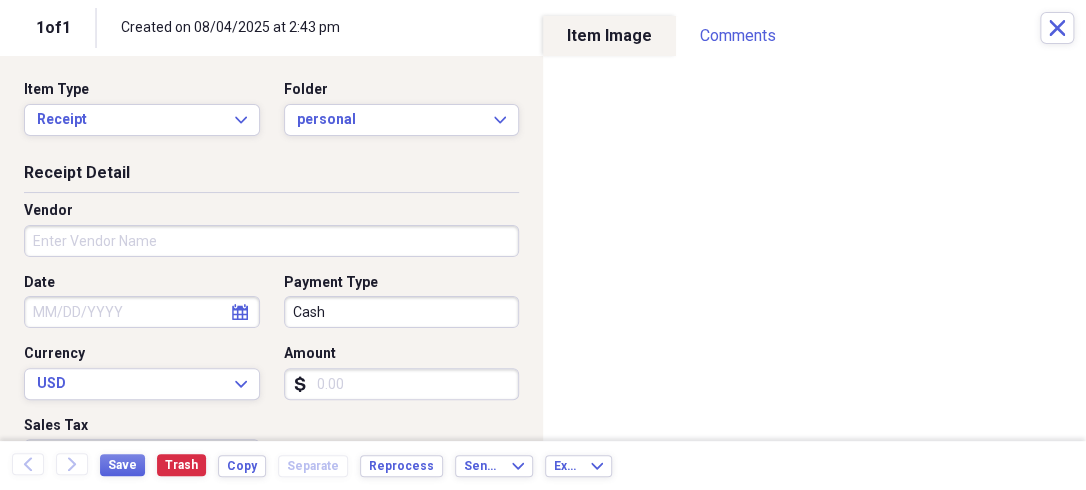 click on "Amount" at bounding box center [402, 384] 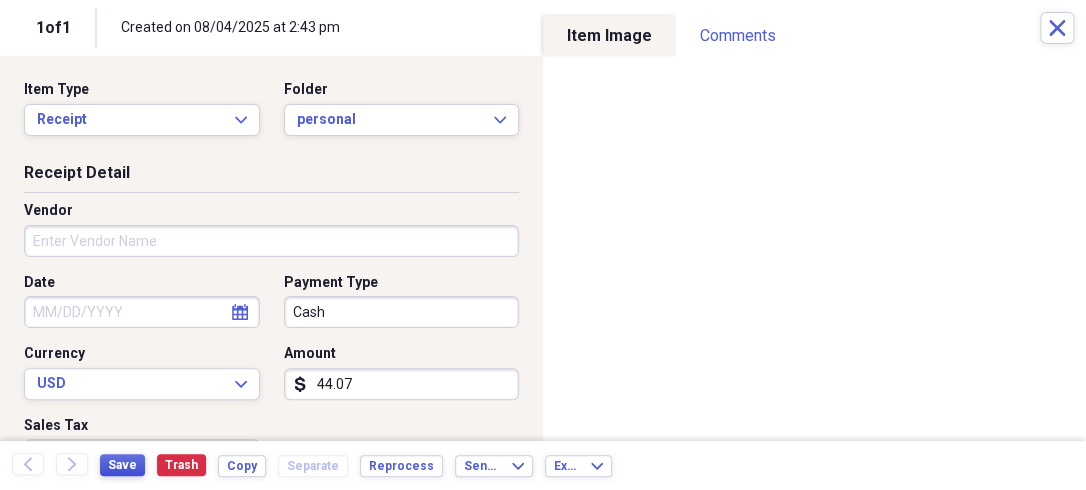type on "44.07" 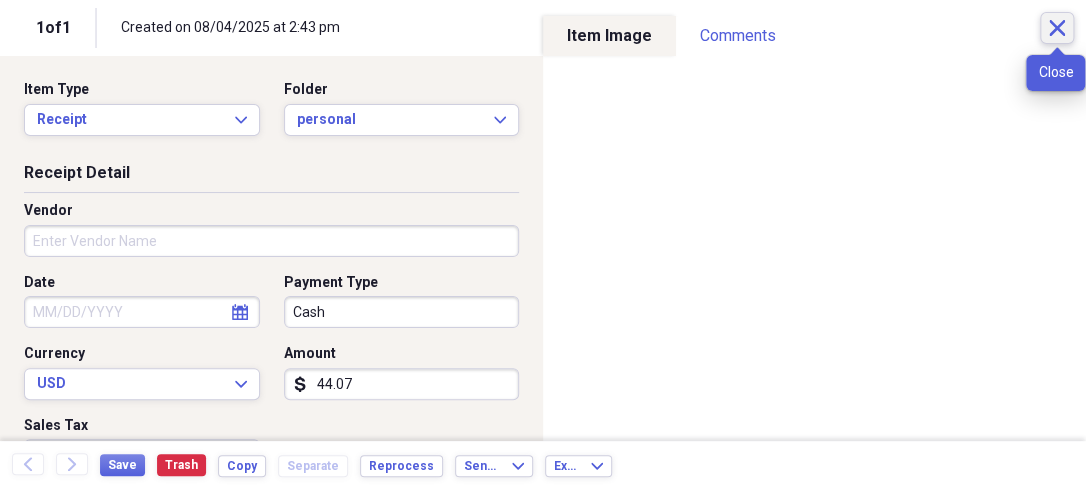 click on "Close" 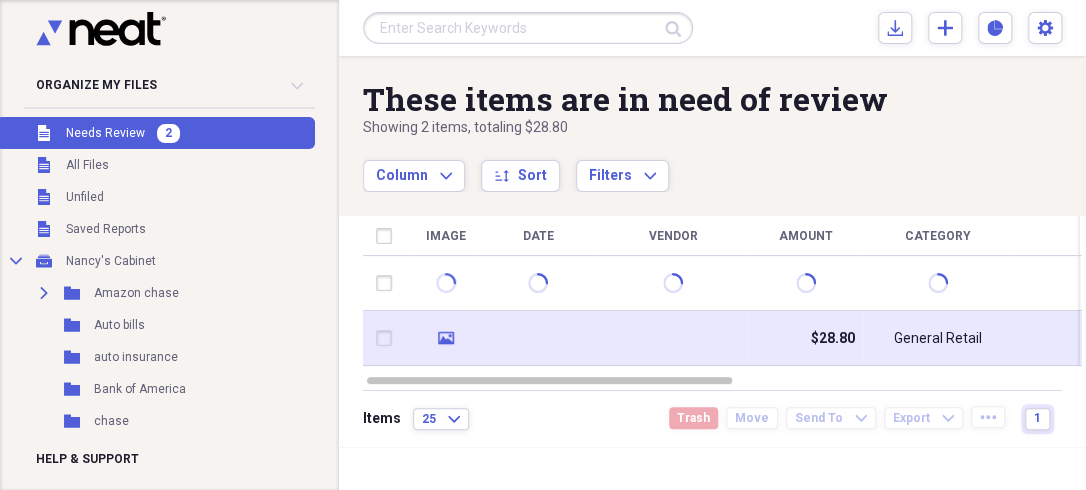 click at bounding box center (673, 338) 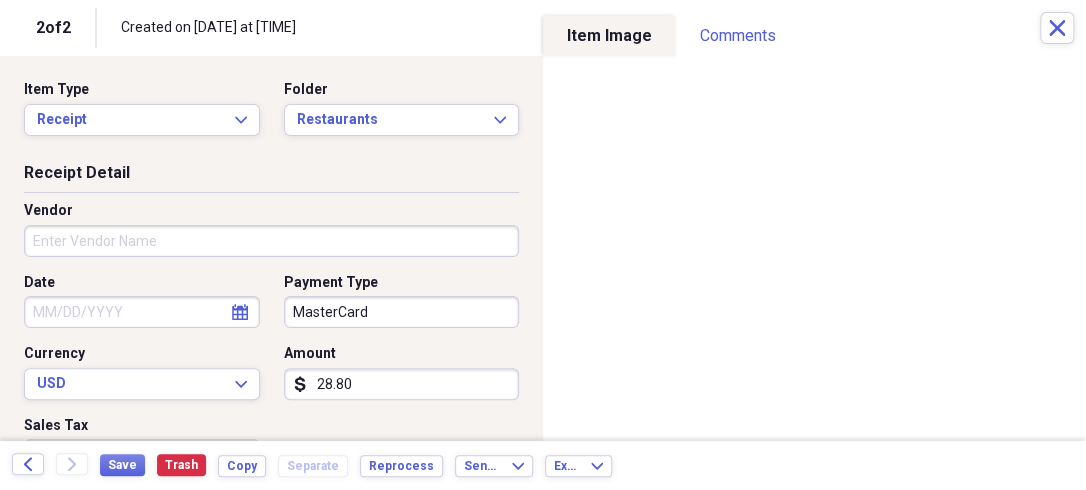 click on "28.80" at bounding box center [402, 384] 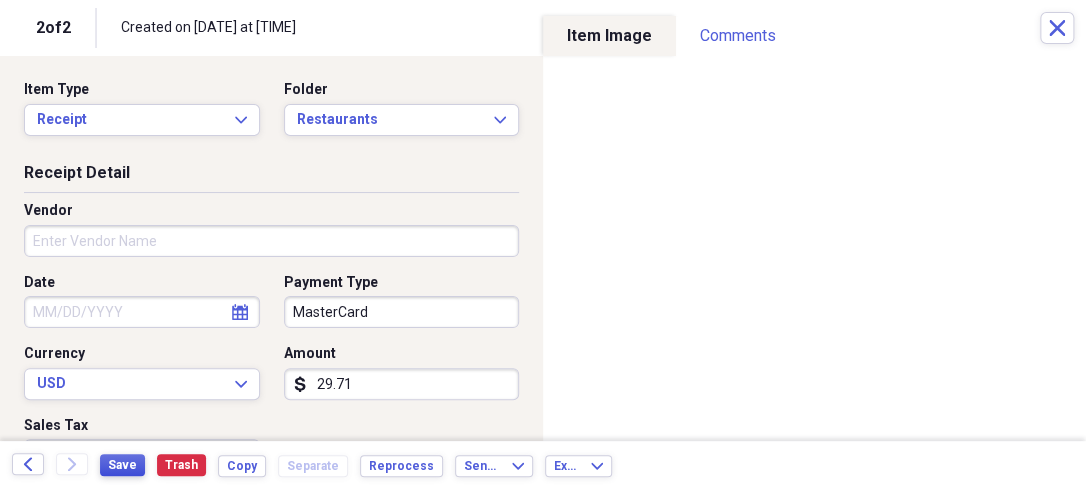 type on "29.71" 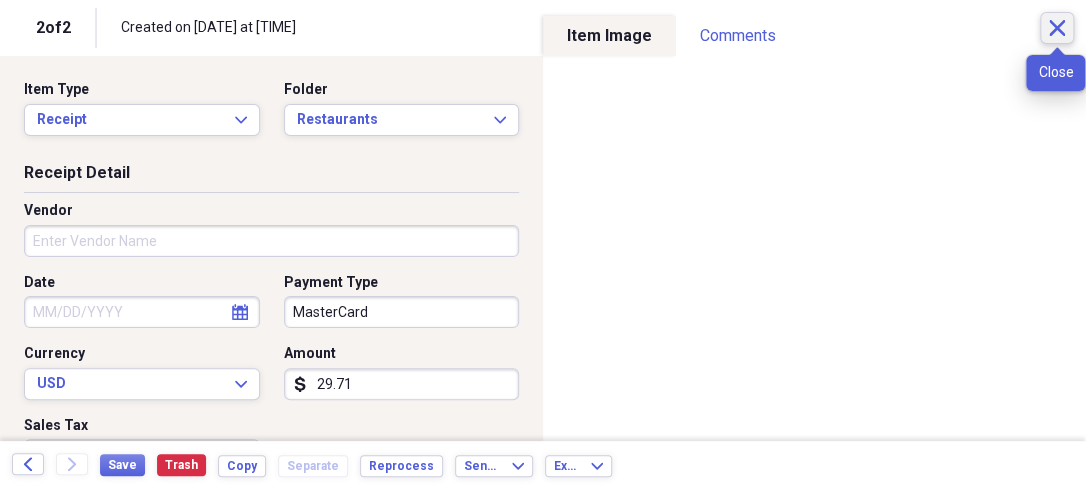 click on "Close" at bounding box center [1057, 28] 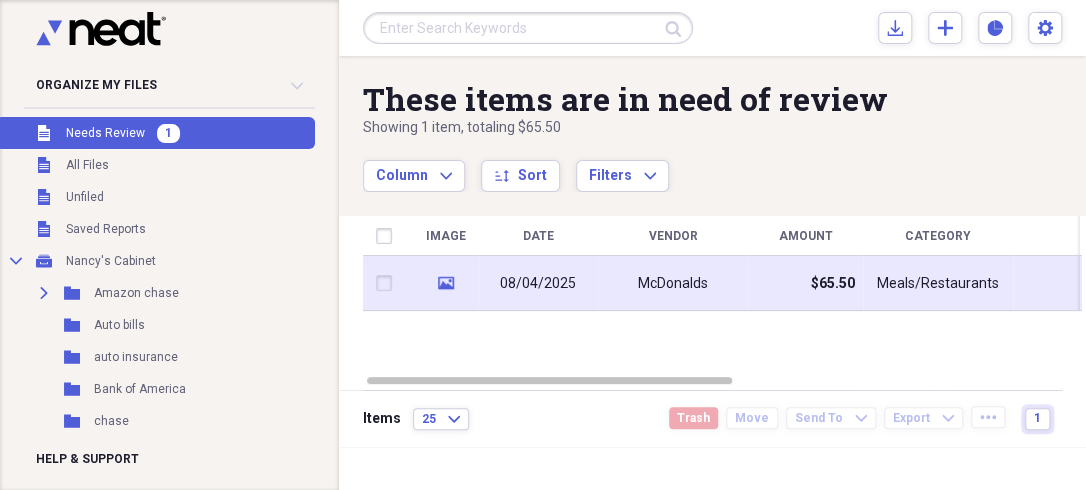 click on "McDonalds" at bounding box center [673, 283] 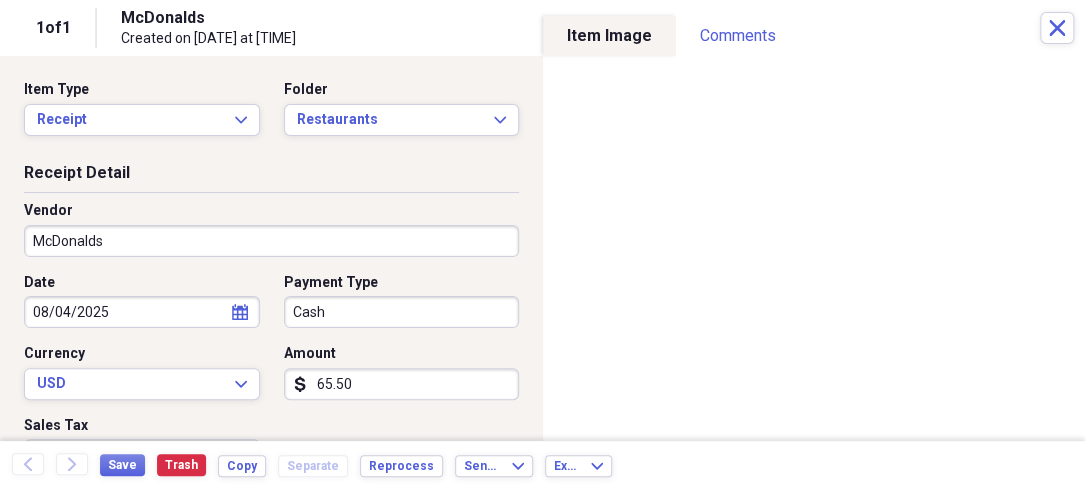 click on "65.50" at bounding box center [402, 384] 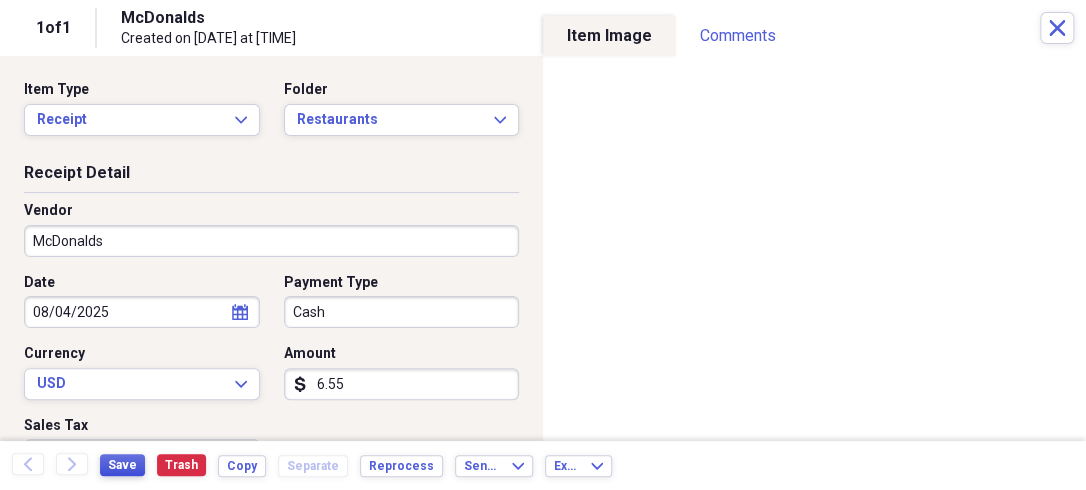 type on "6.55" 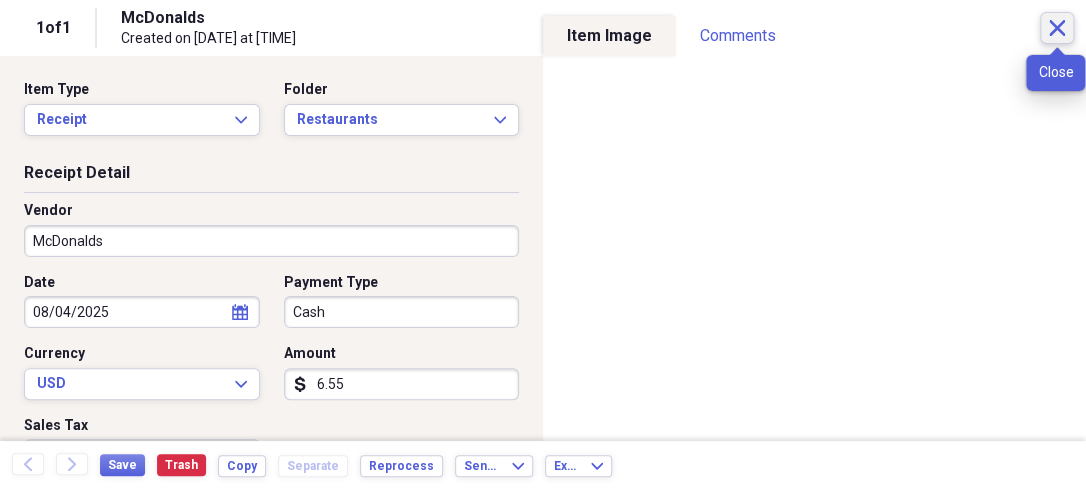 click 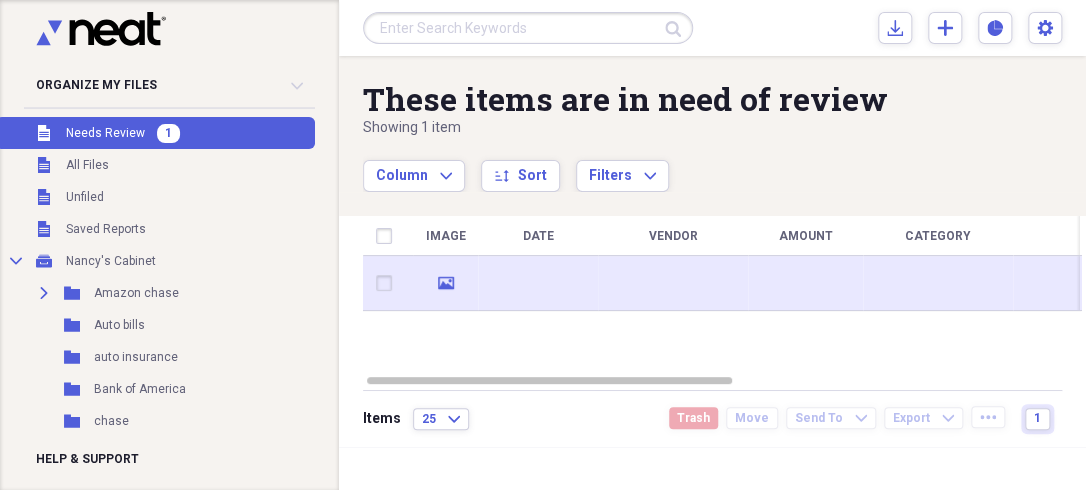click at bounding box center (805, 283) 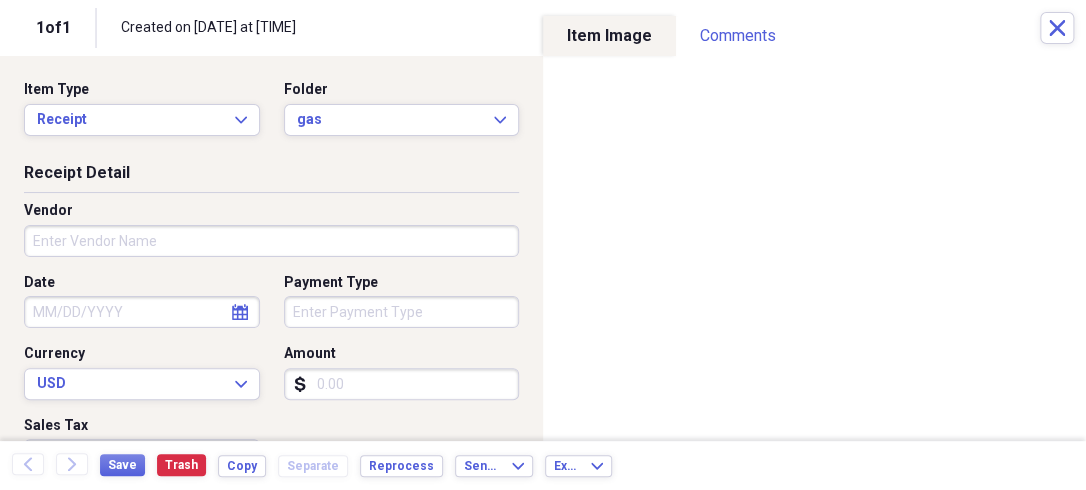 click on "Amount" at bounding box center (402, 384) 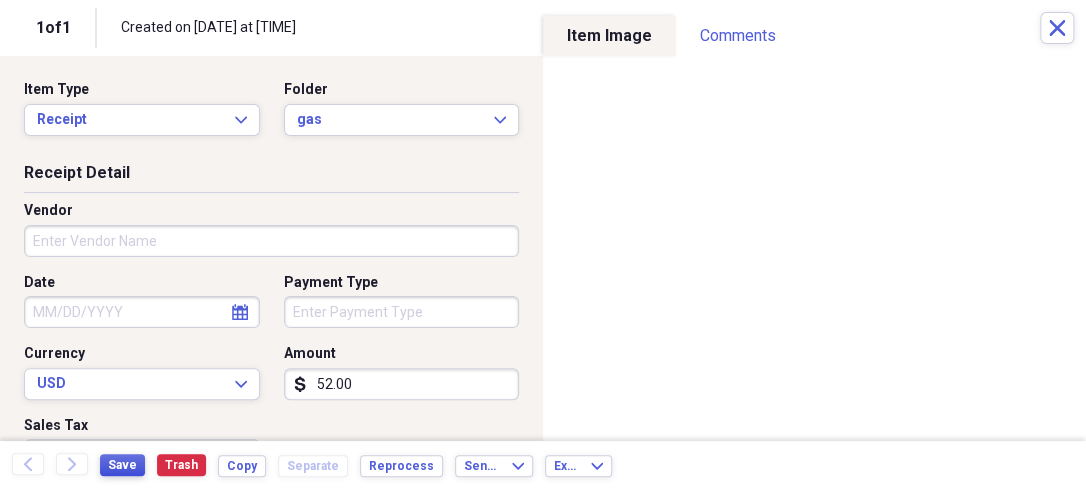 type on "52.00" 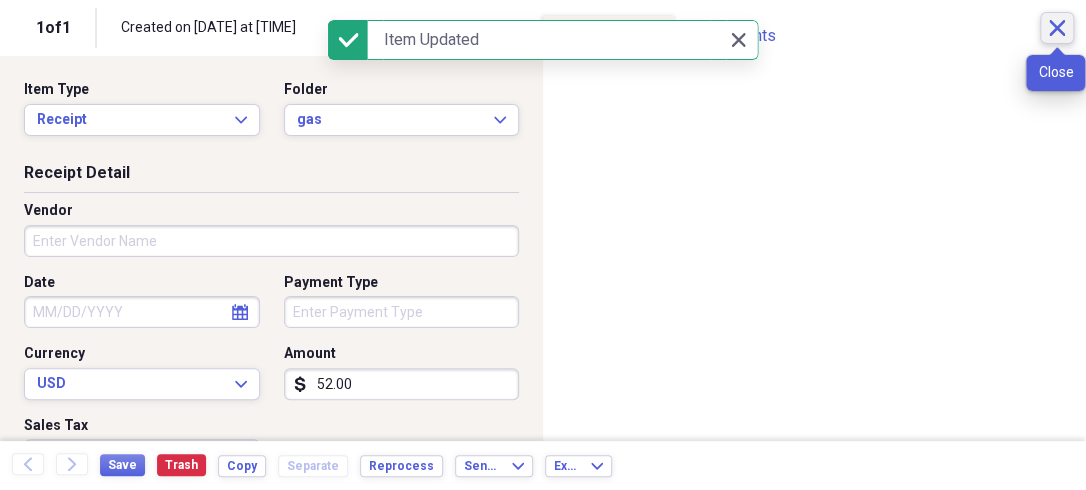click on "Close" 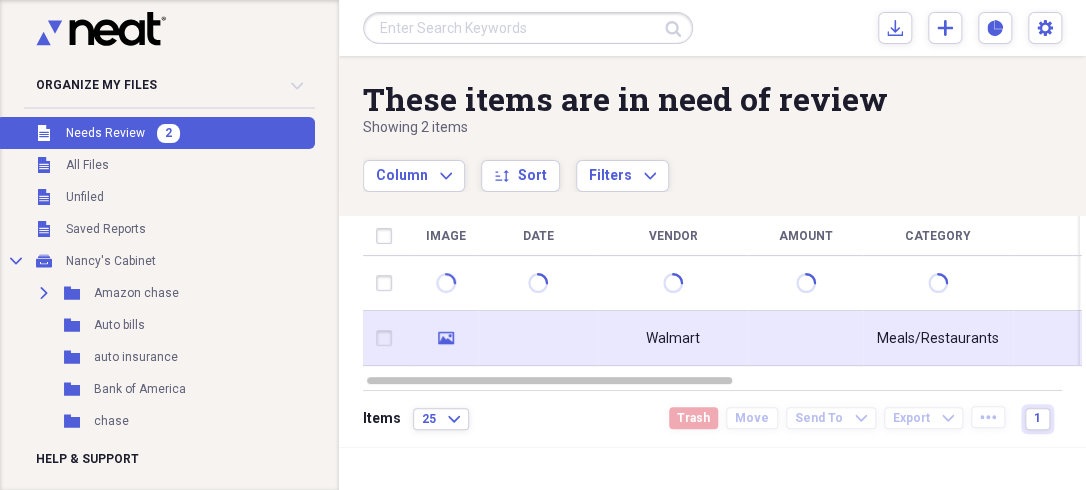 click at bounding box center [805, 338] 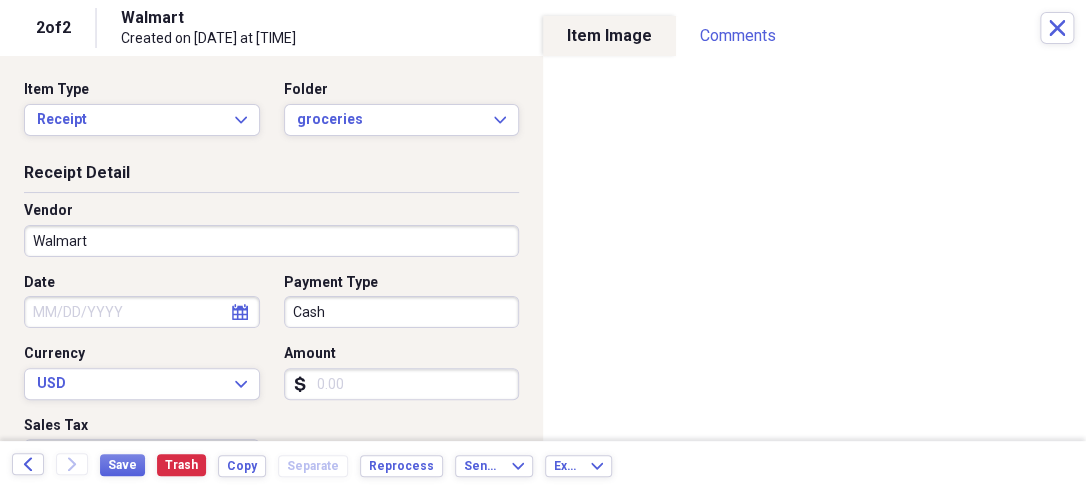 click on "Amount" at bounding box center (402, 384) 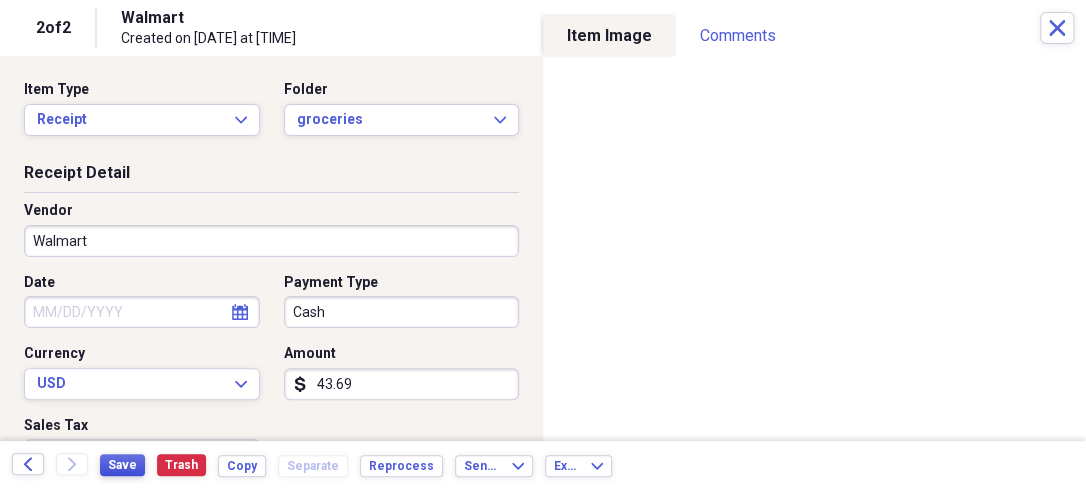 type on "43.69" 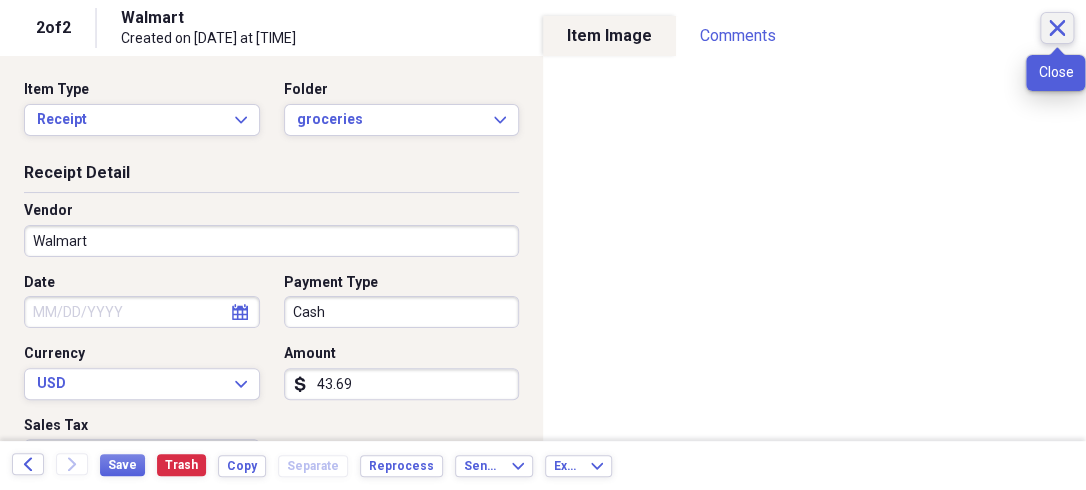 click on "Close" 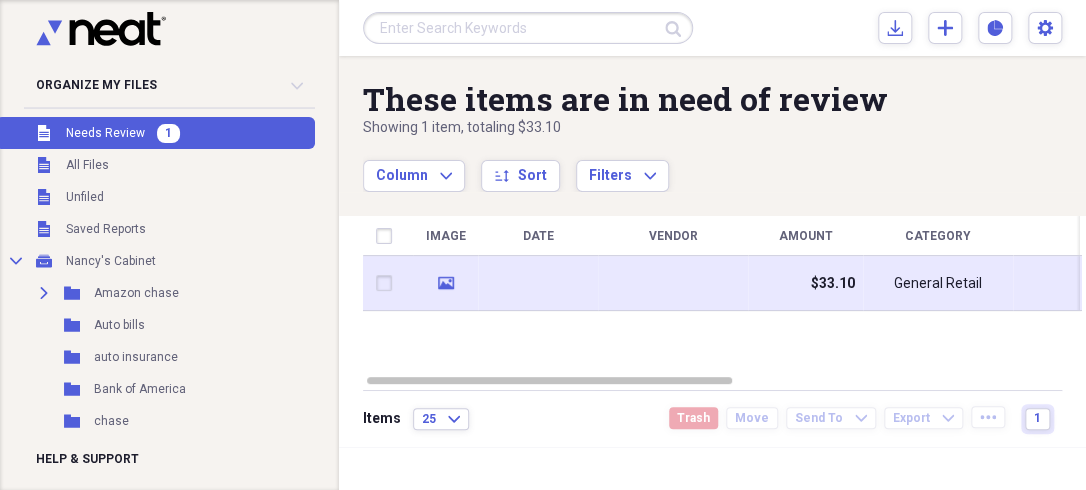 click at bounding box center [673, 283] 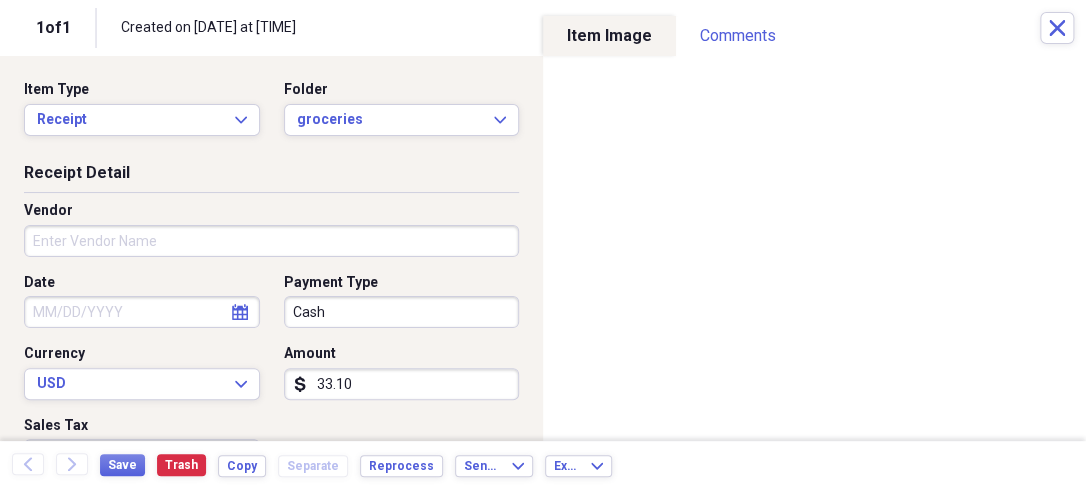 click on "33.10" at bounding box center [402, 384] 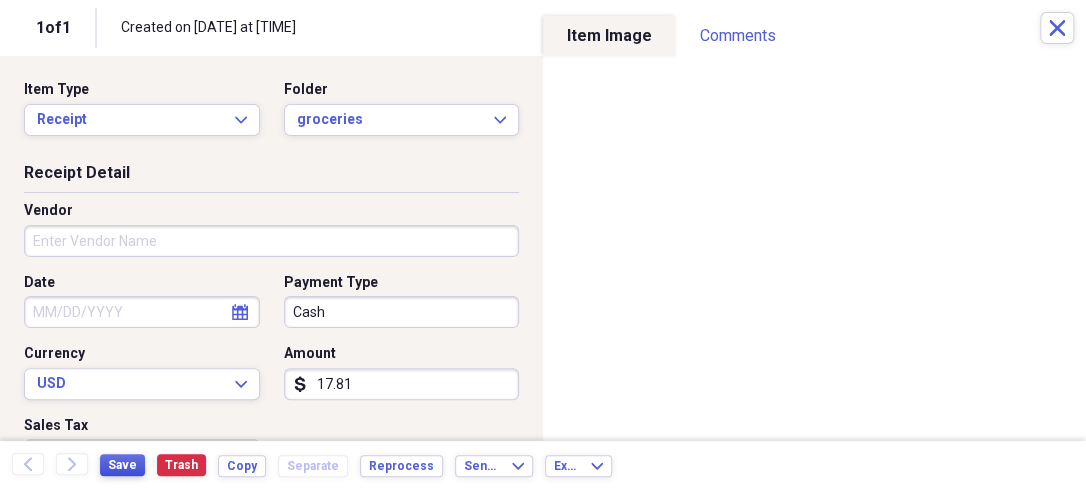 type on "17.81" 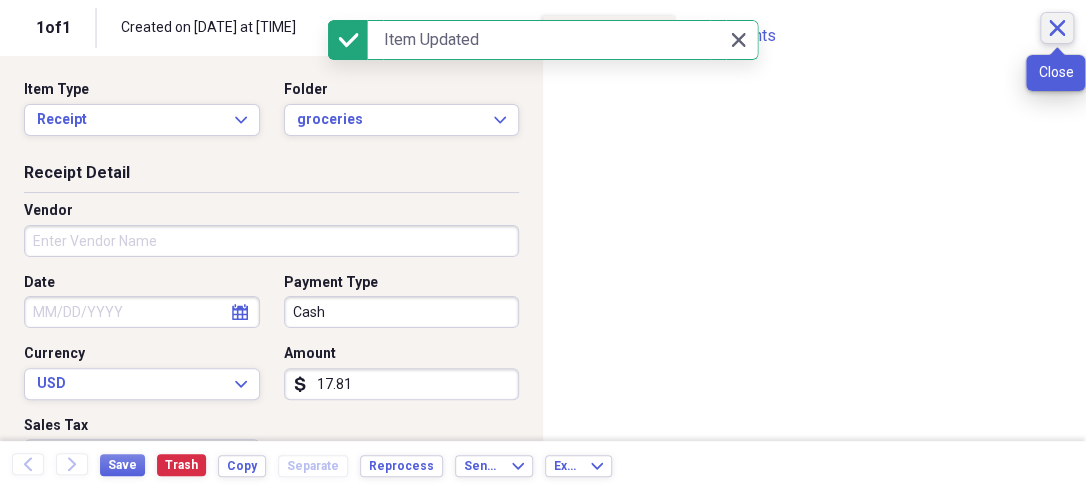 click 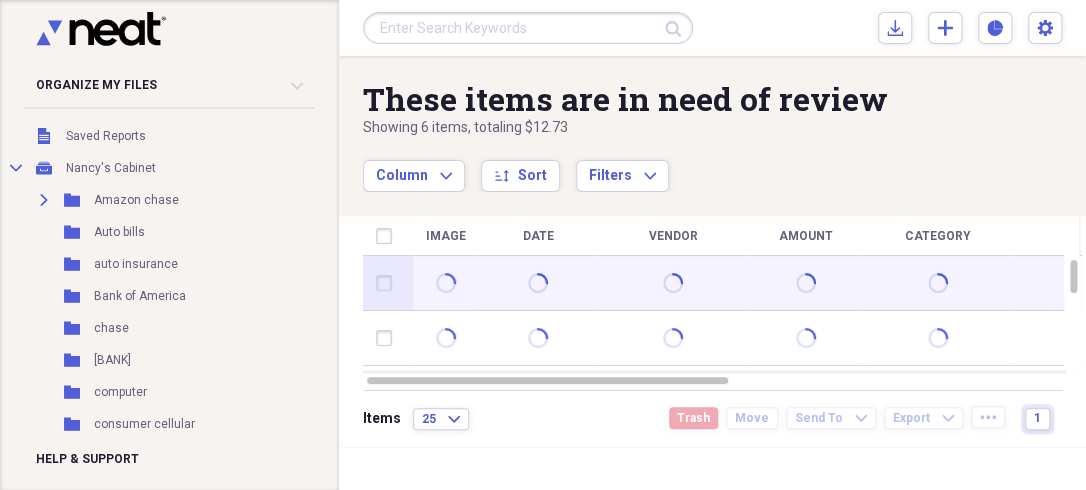 scroll, scrollTop: 100, scrollLeft: 0, axis: vertical 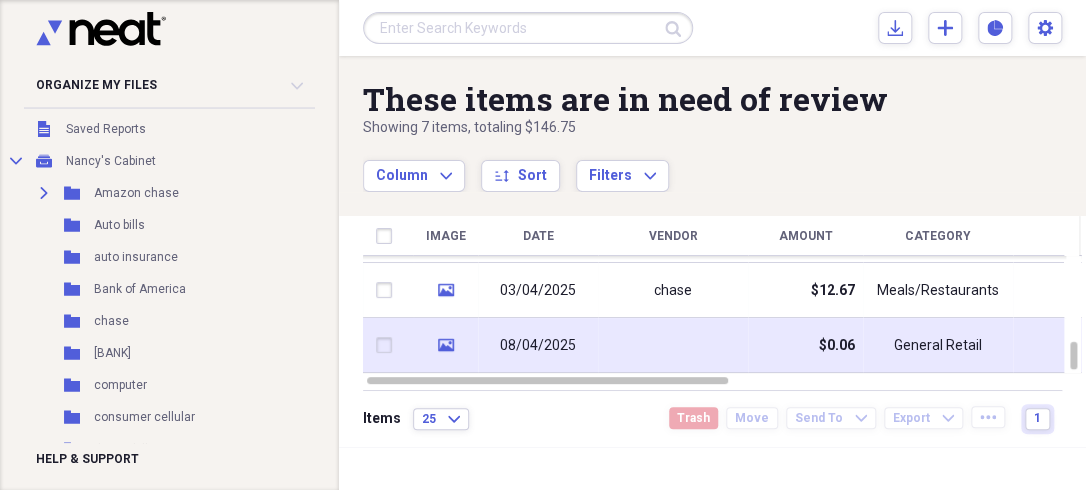 click at bounding box center (673, 345) 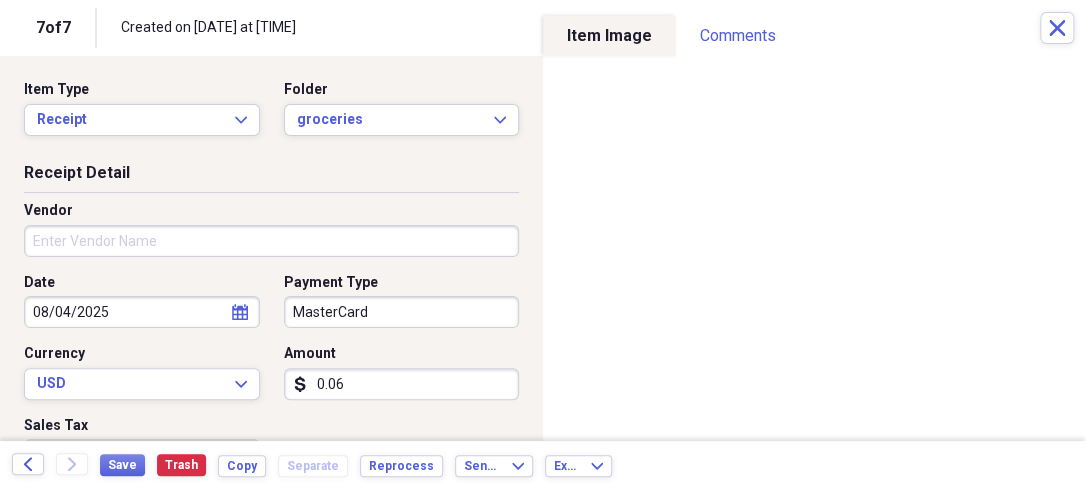 click on "0.06" at bounding box center (402, 384) 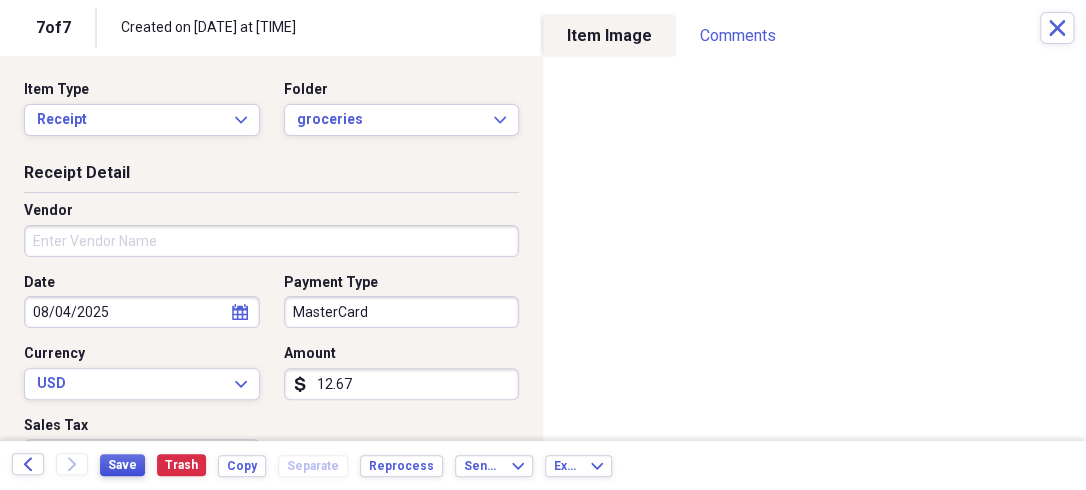 type on "12.67" 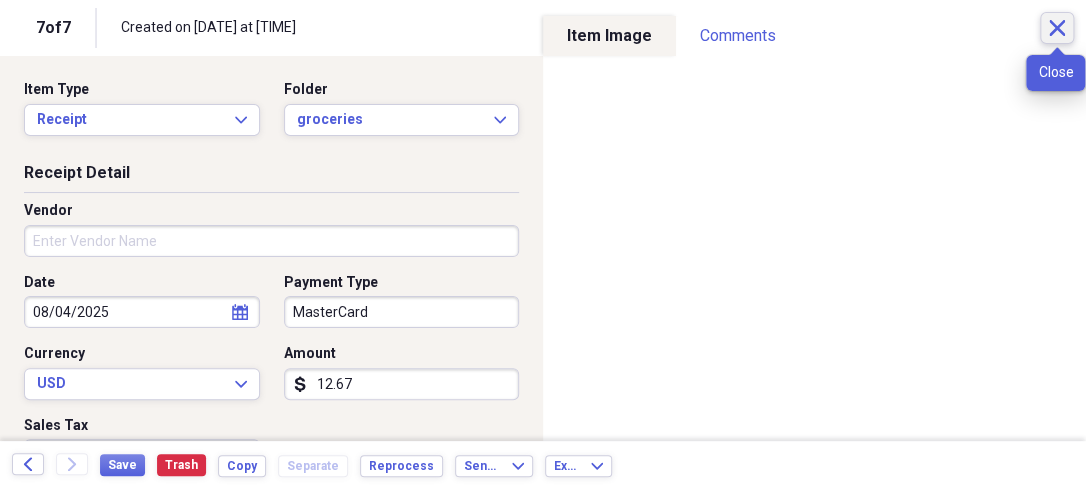 click on "Close" 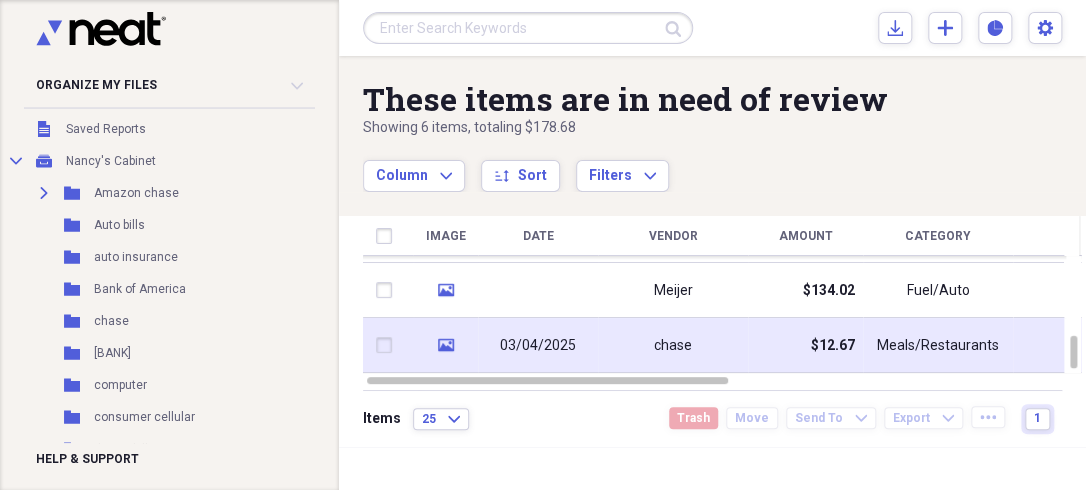 click on "chase" at bounding box center [673, 346] 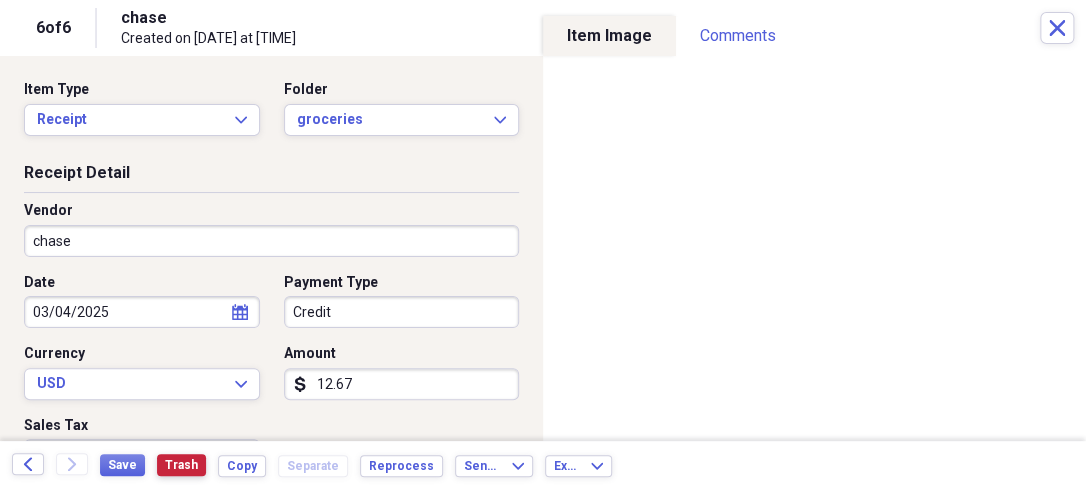 click on "Trash" at bounding box center (181, 465) 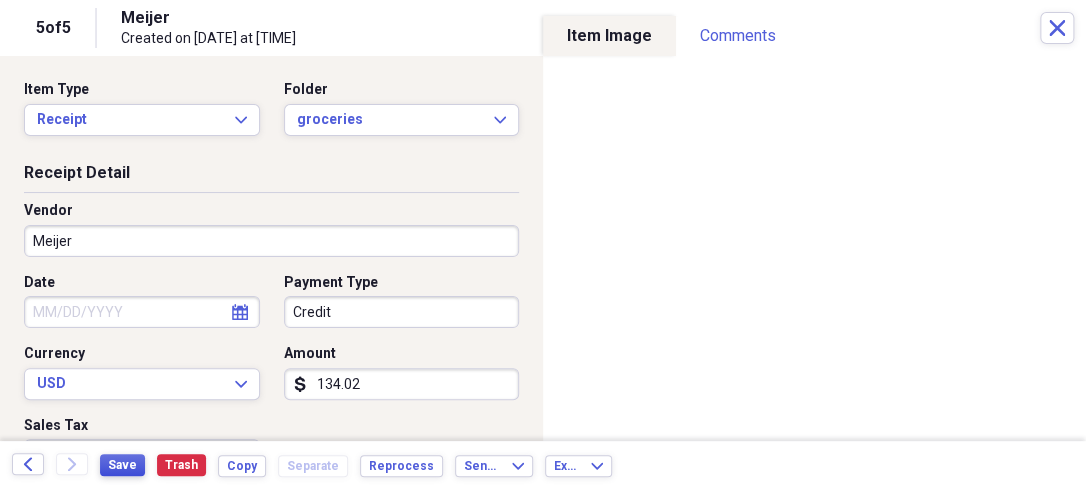 click on "Save" at bounding box center [122, 465] 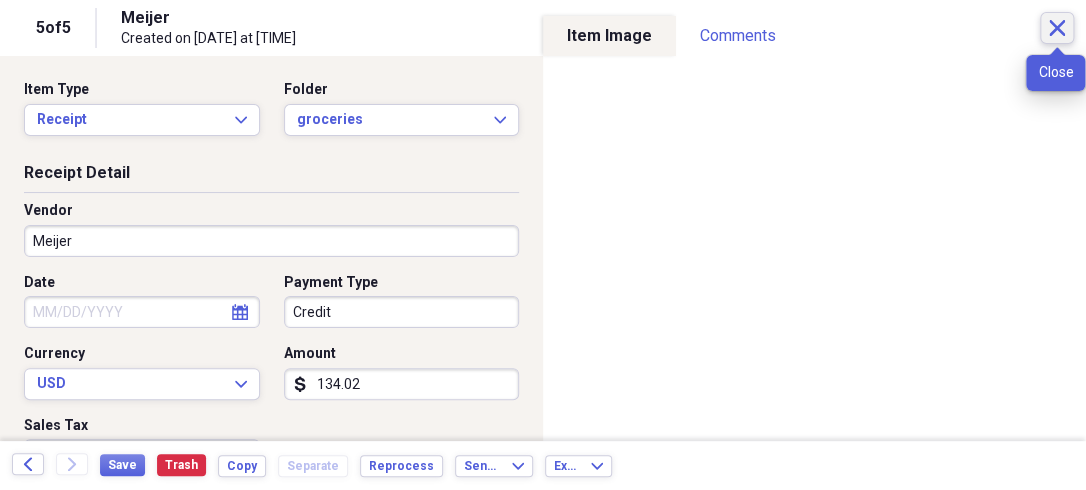 click on "Close" 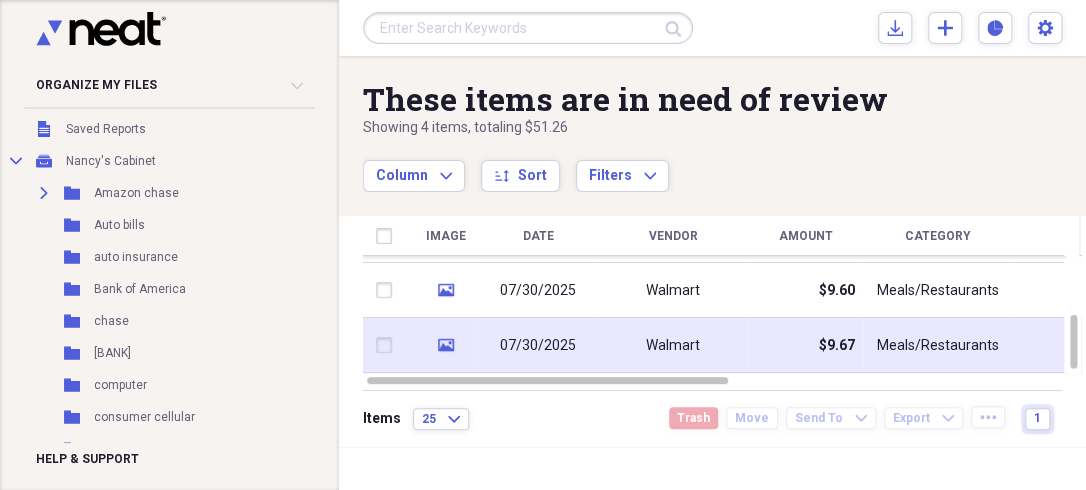 click on "Walmart" at bounding box center [673, 345] 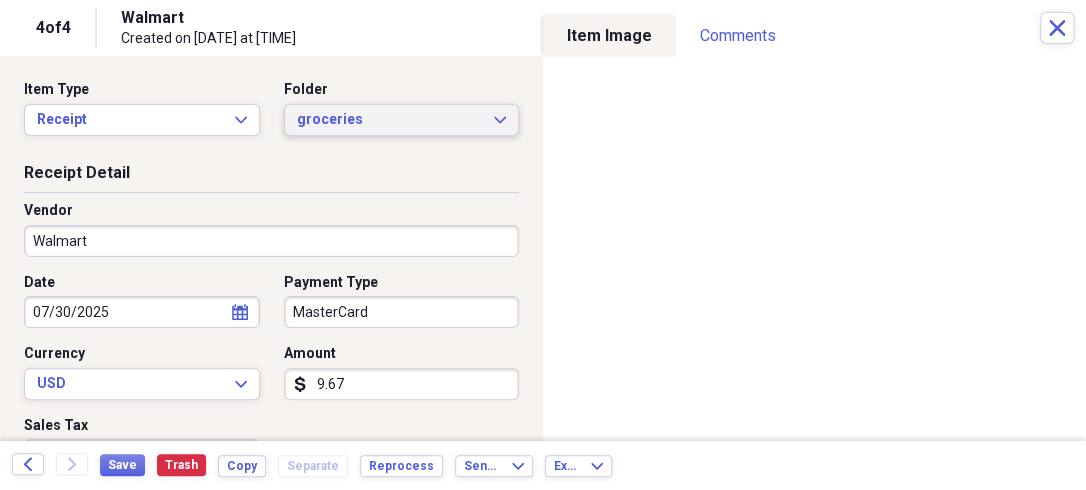 click on "groceries Expand" at bounding box center [402, 120] 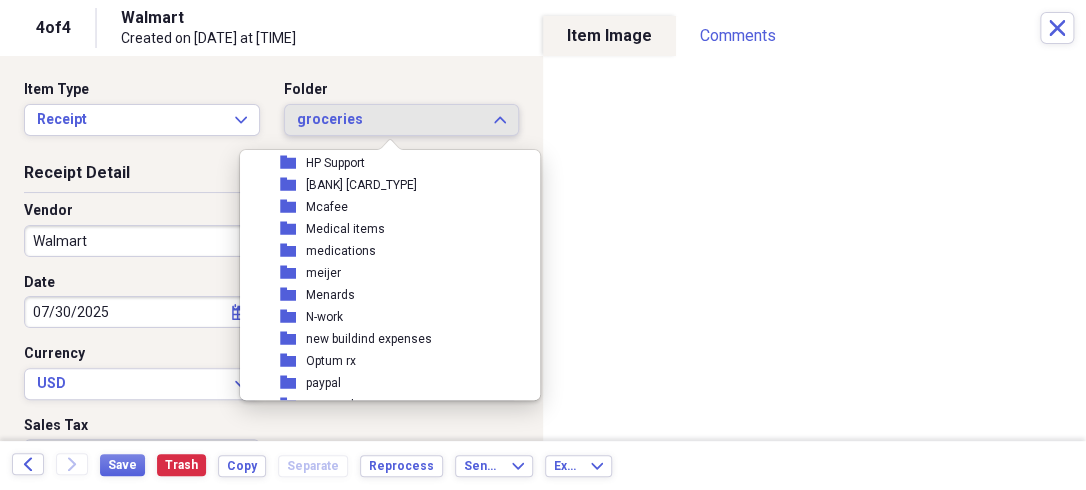 scroll, scrollTop: 487, scrollLeft: 0, axis: vertical 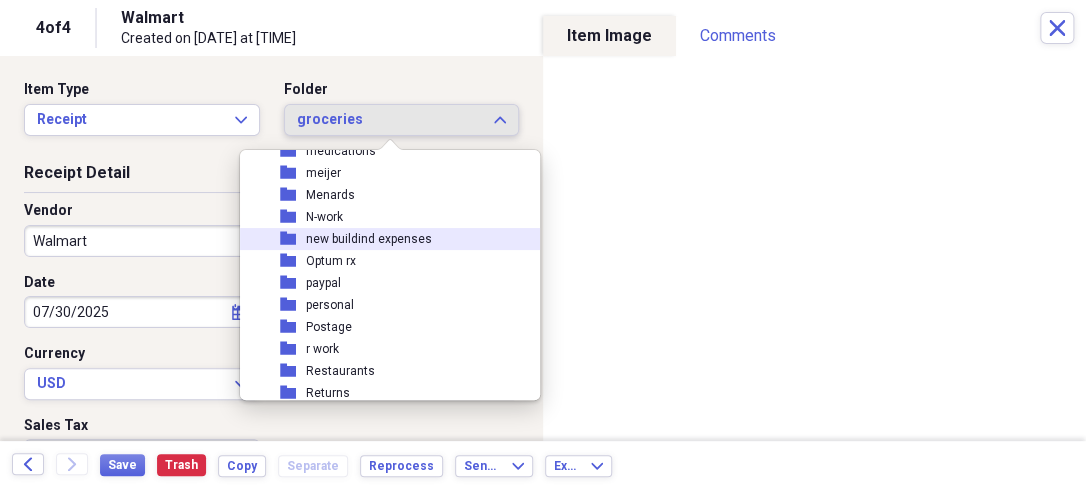 click on "new buildind expenses" at bounding box center [369, 239] 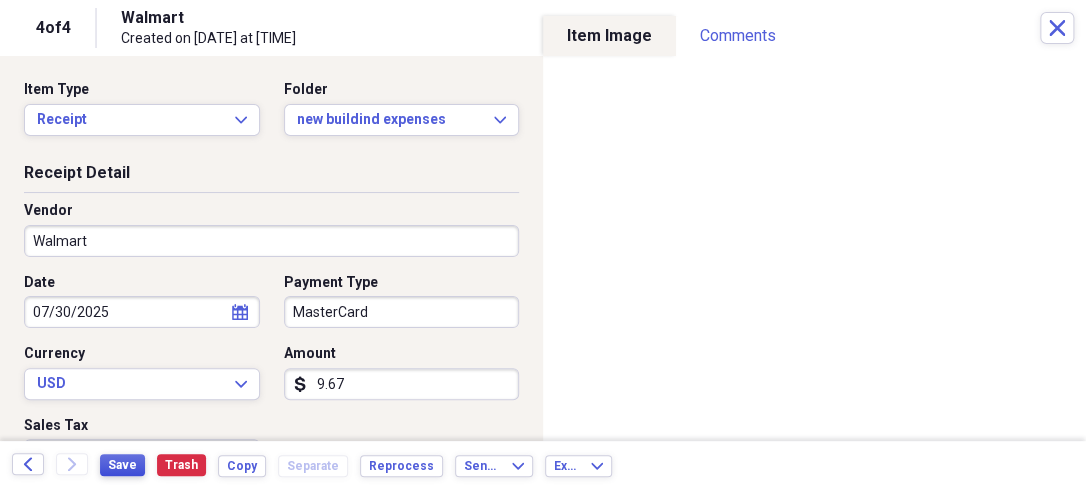 click on "Save" at bounding box center [122, 465] 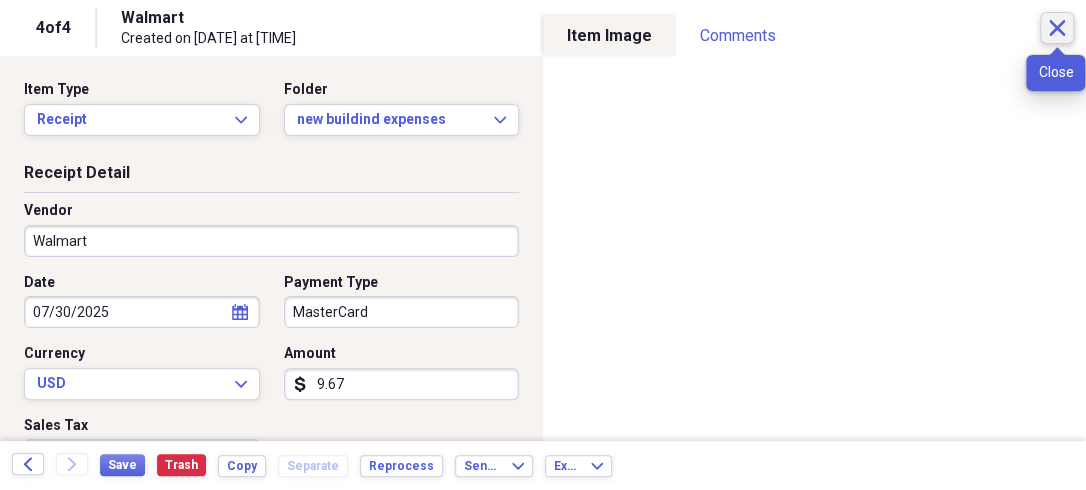click on "Close" 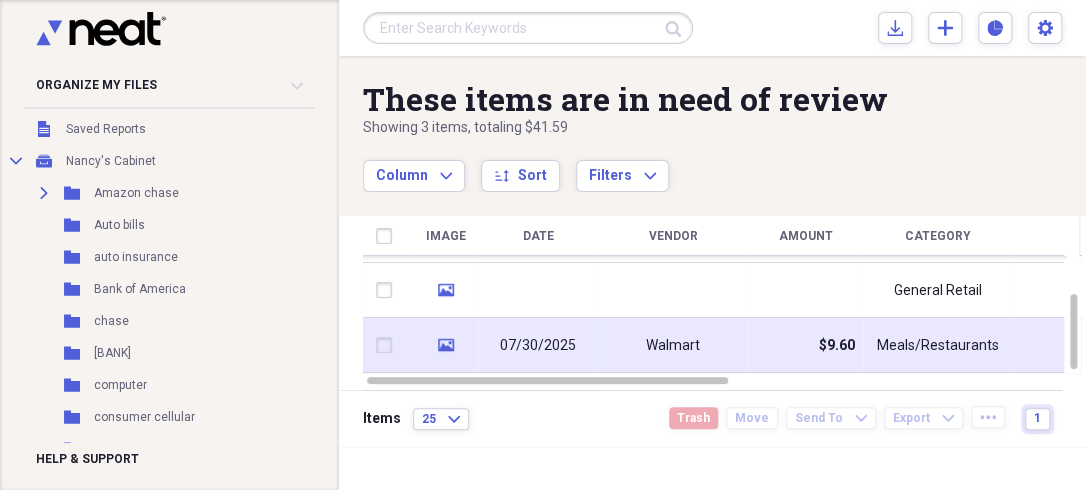 click on "$9.60" at bounding box center (805, 345) 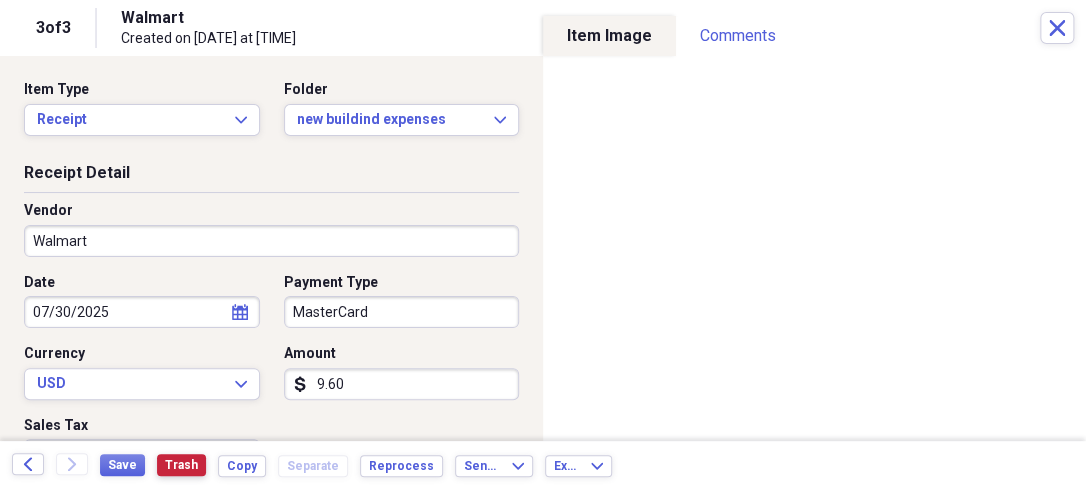 click on "Trash" at bounding box center (181, 465) 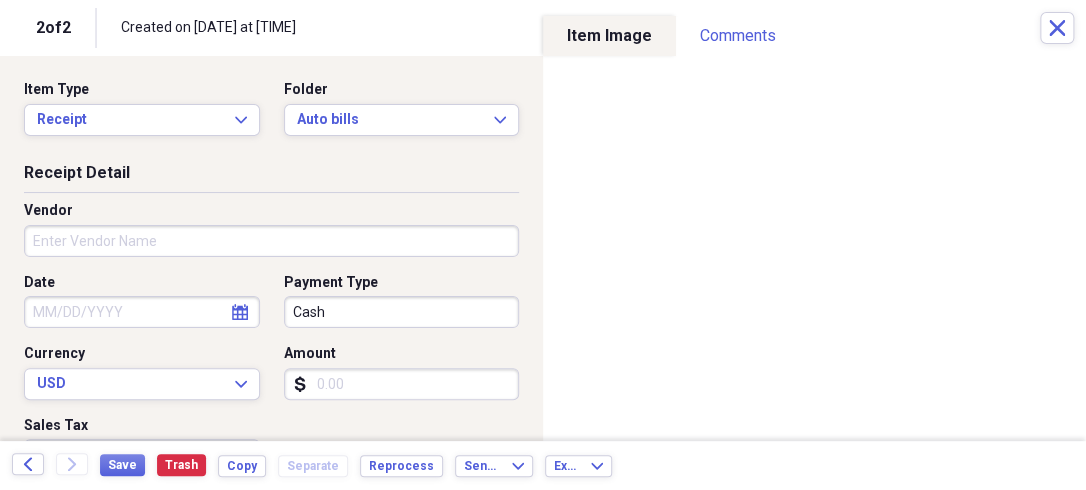 click on "Amount" at bounding box center [402, 384] 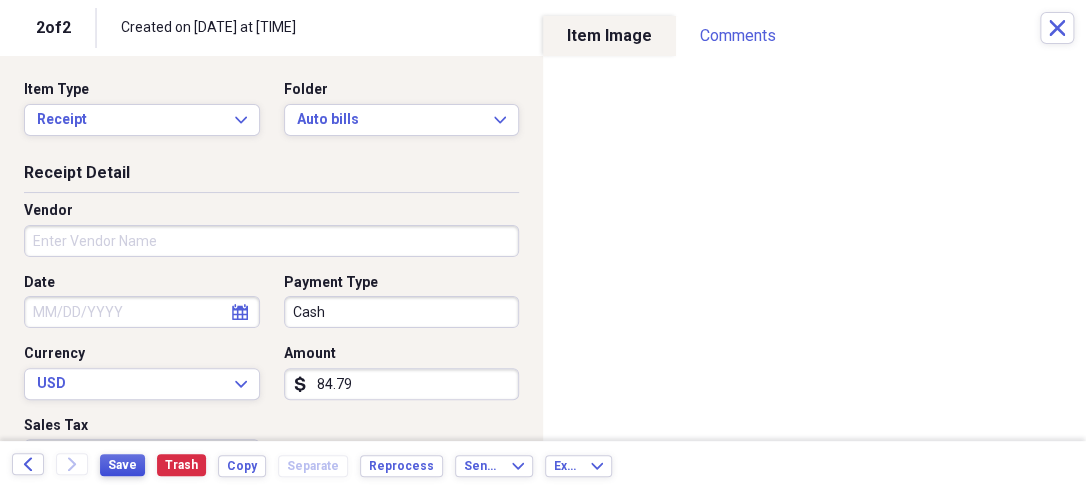 type on "84.79" 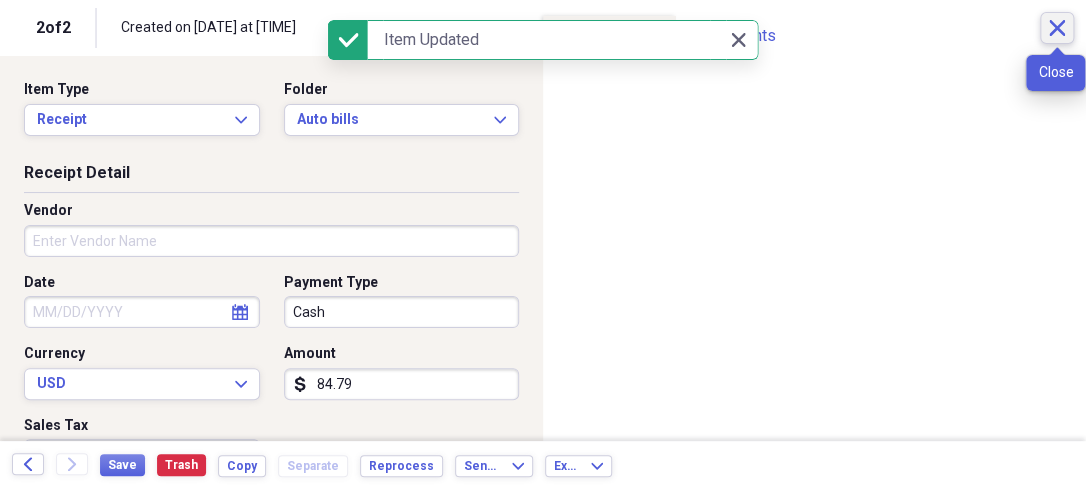 click 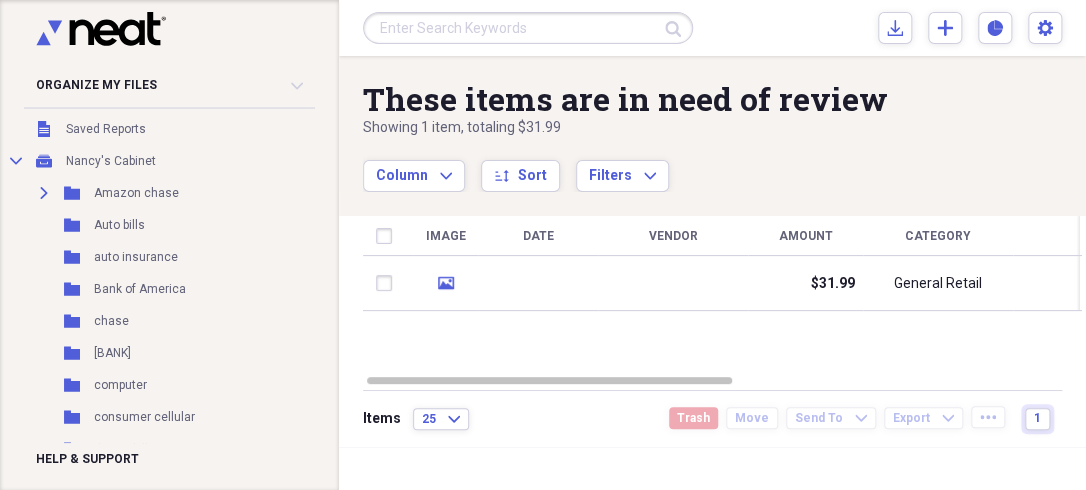 click at bounding box center [673, 283] 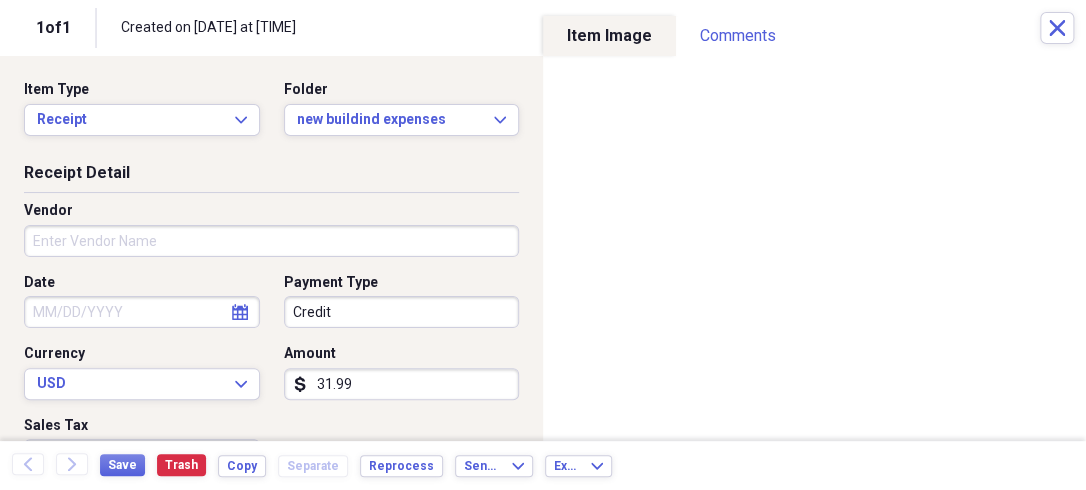 click on "31.99" at bounding box center [402, 384] 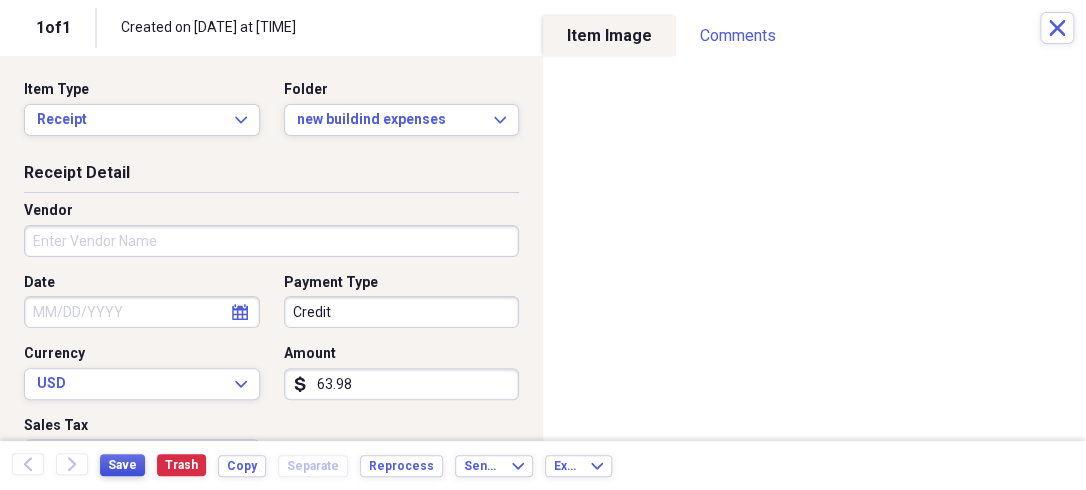 type on "63.98" 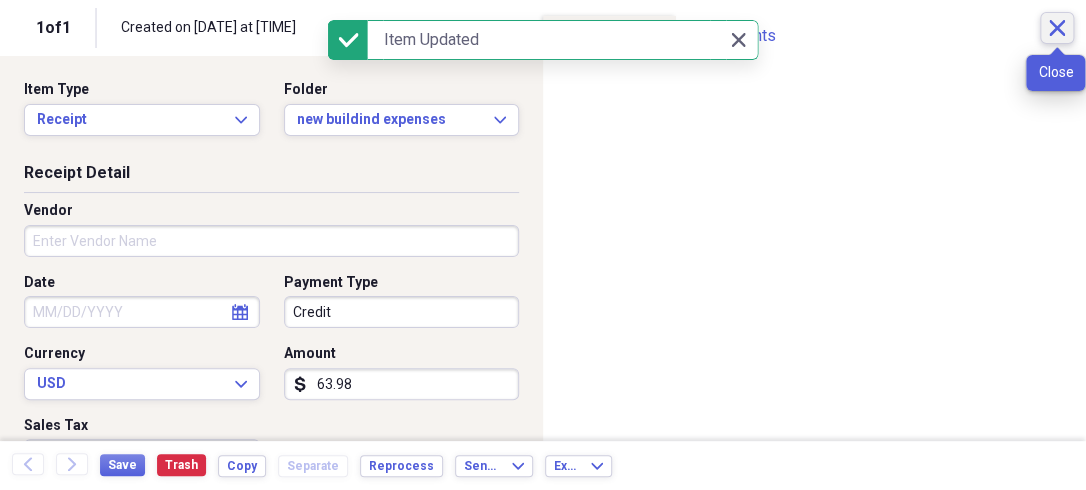 click 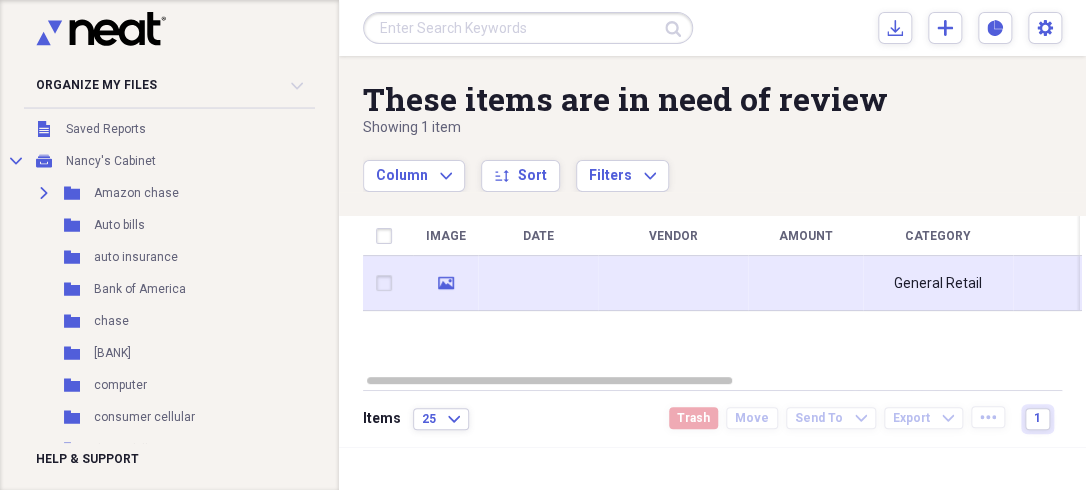 click at bounding box center (673, 283) 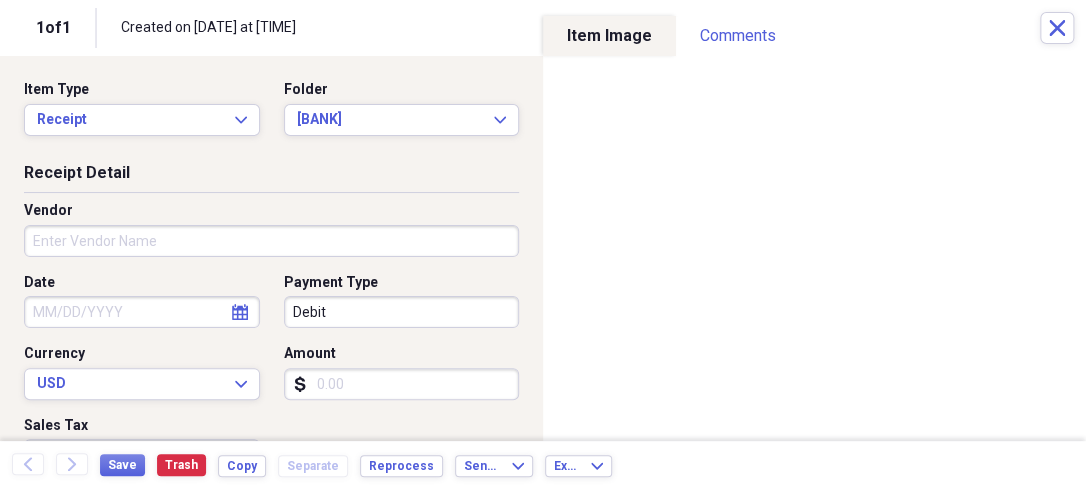 click on "Amount" at bounding box center [402, 384] 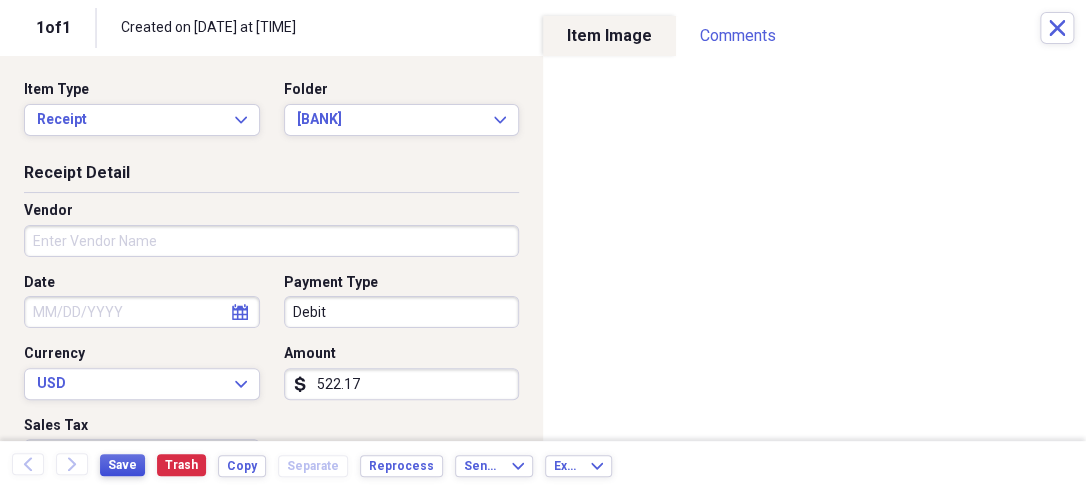 click on "Save" at bounding box center (122, 465) 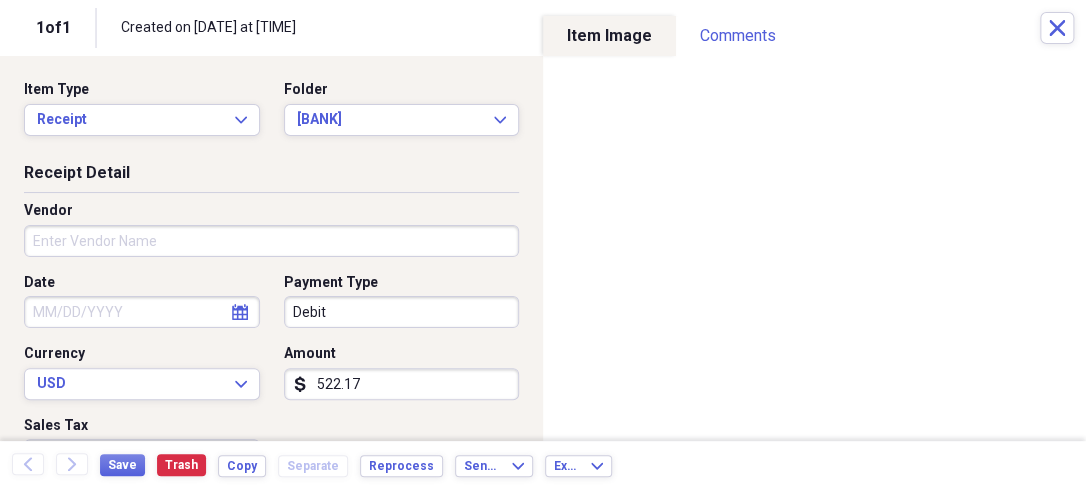 click on "522.17" at bounding box center [402, 384] 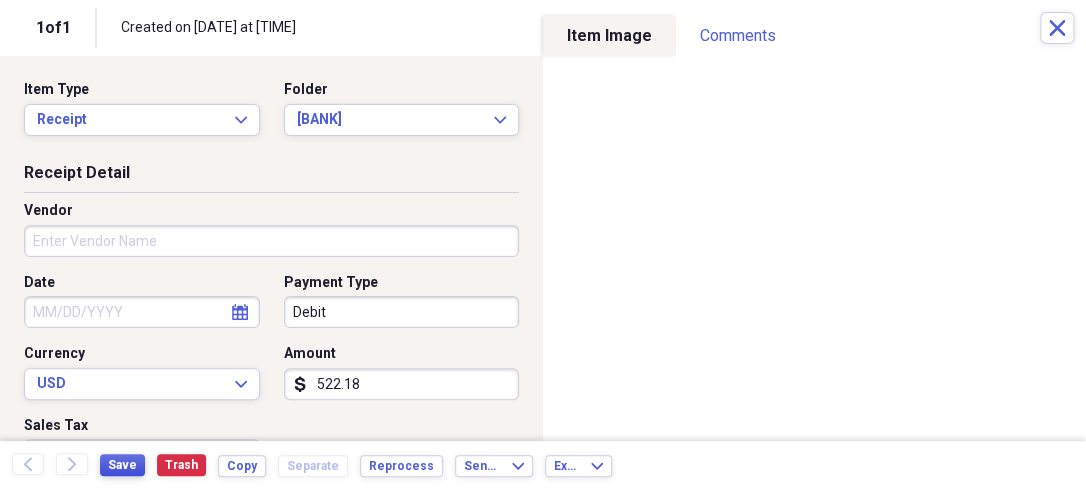 type on "522.18" 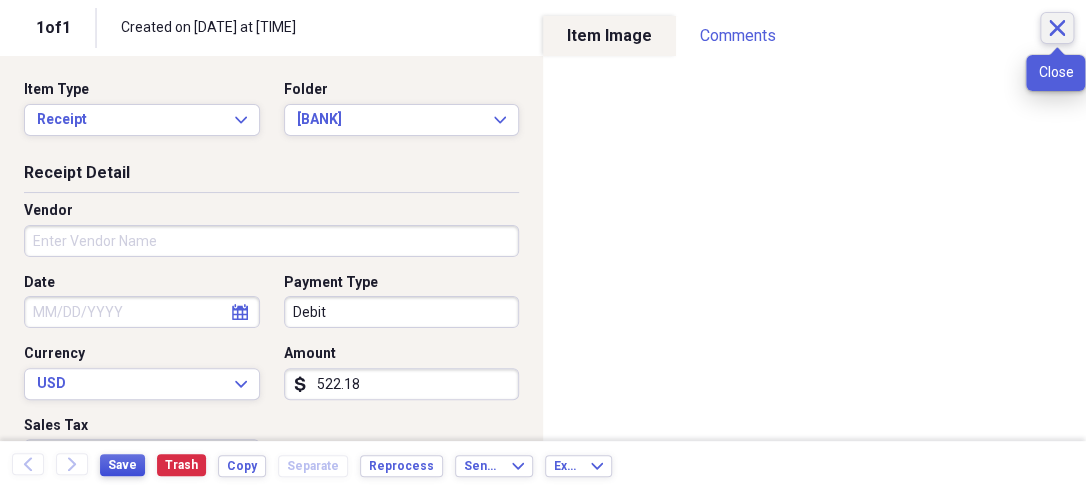 type 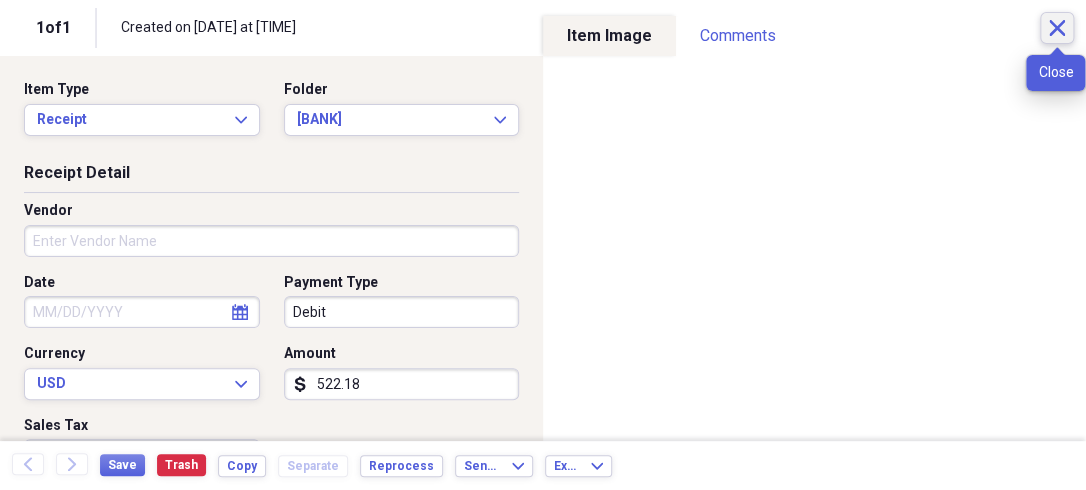 click on "Close" 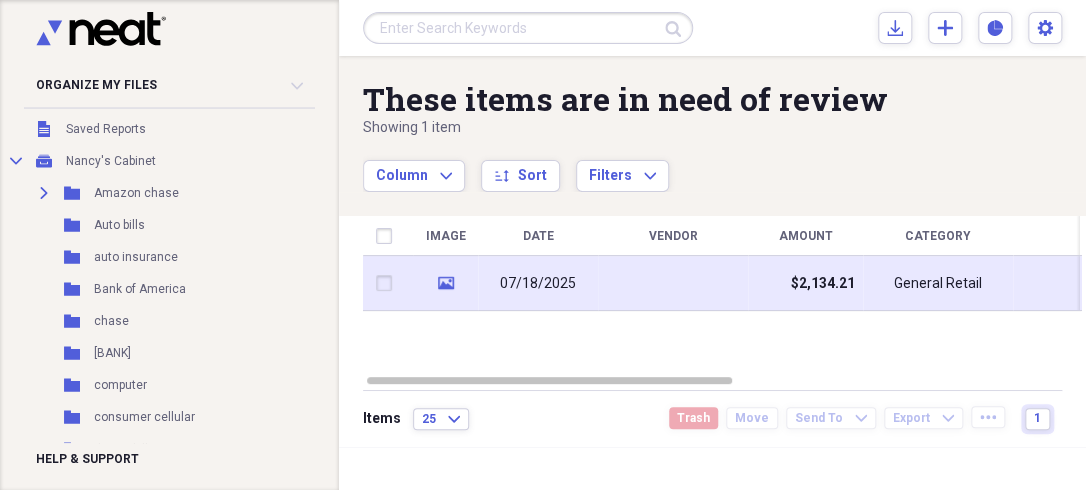 click at bounding box center [673, 283] 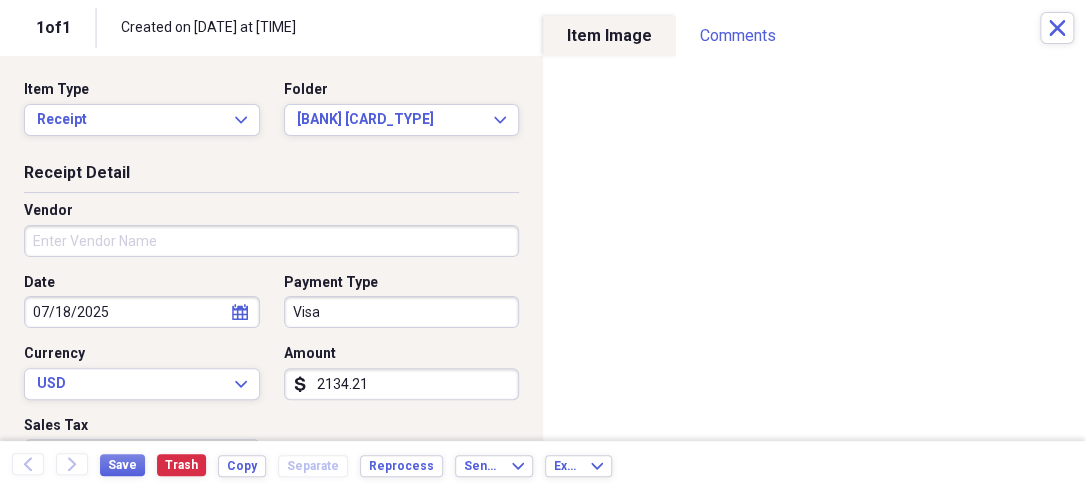 click on "2134.21" at bounding box center (402, 384) 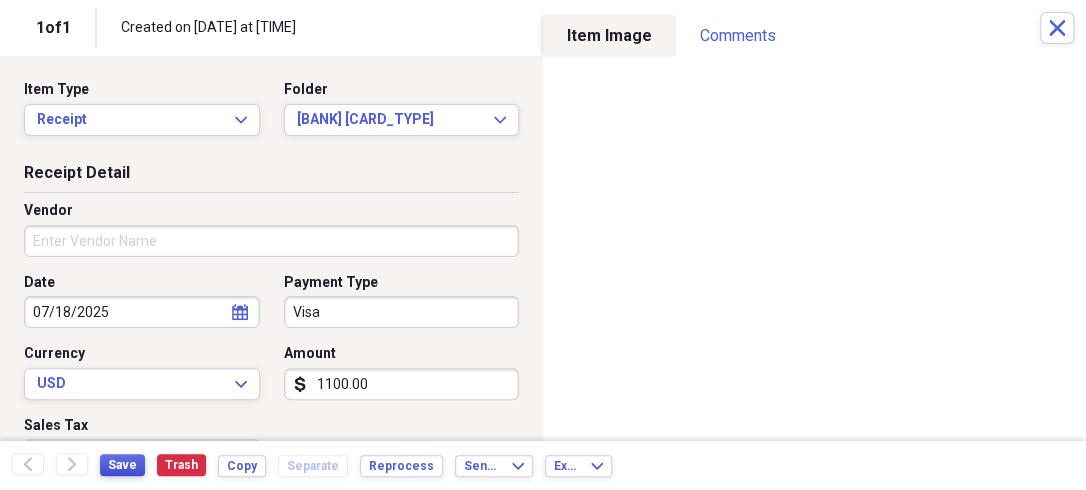 type on "1100.00" 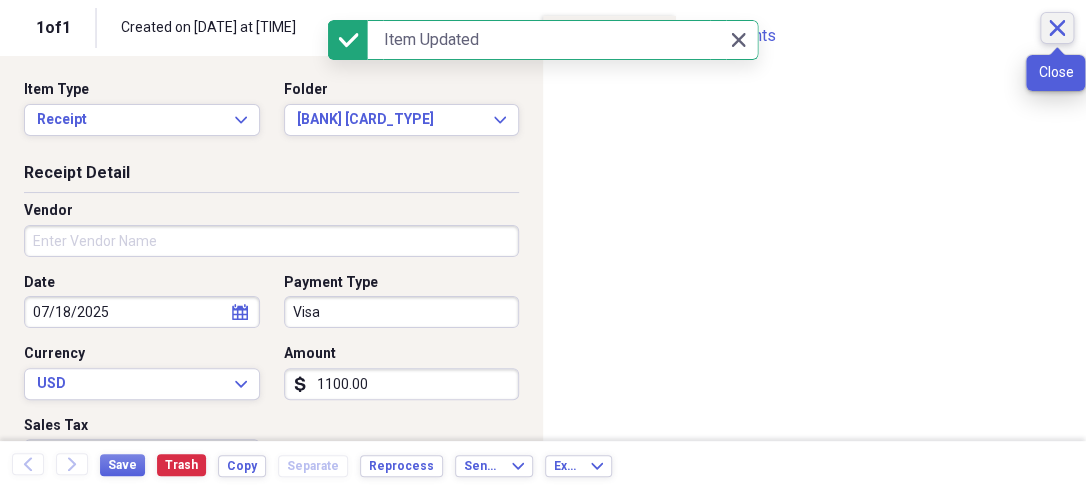 click 